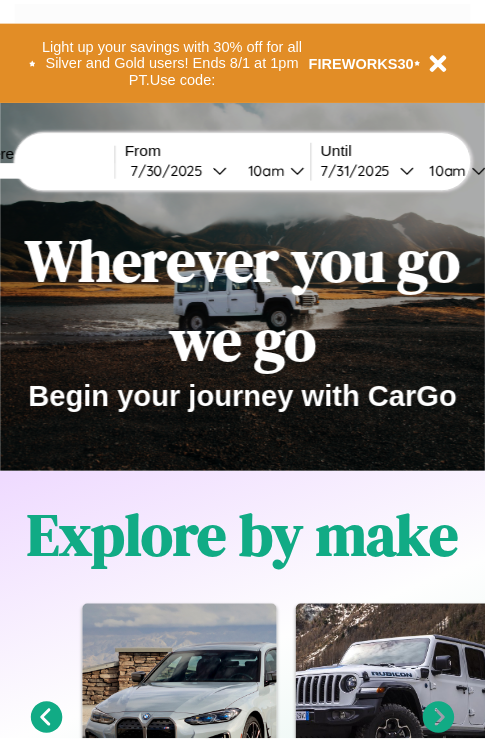 scroll, scrollTop: 0, scrollLeft: 0, axis: both 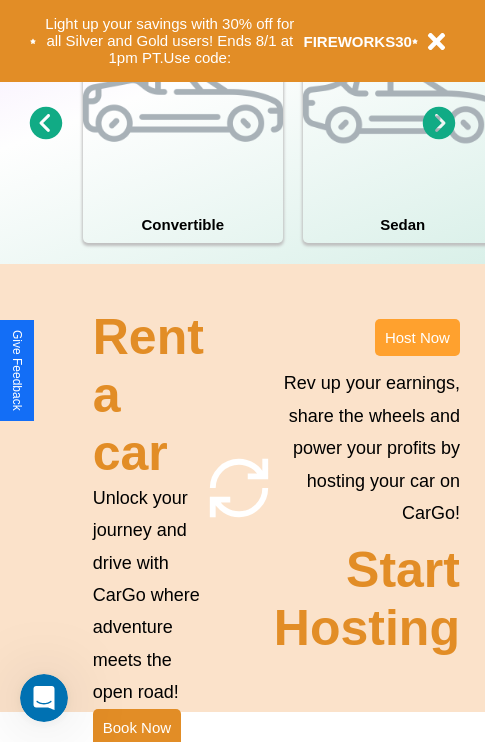 click on "Host Now" at bounding box center (417, 337) 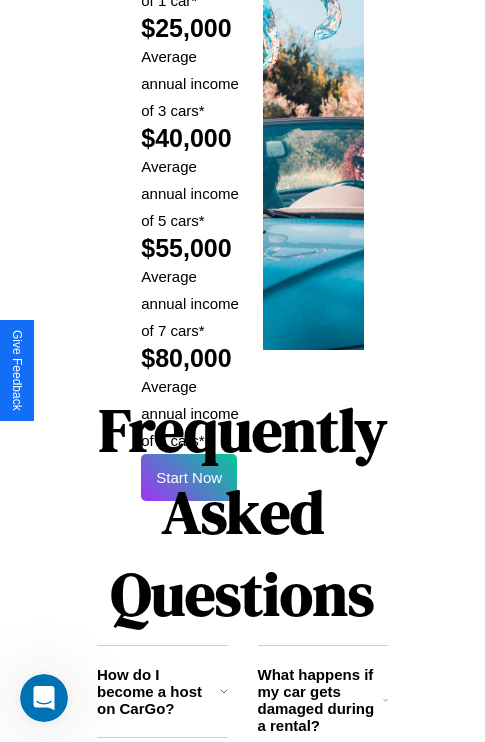 scroll, scrollTop: 3255, scrollLeft: 0, axis: vertical 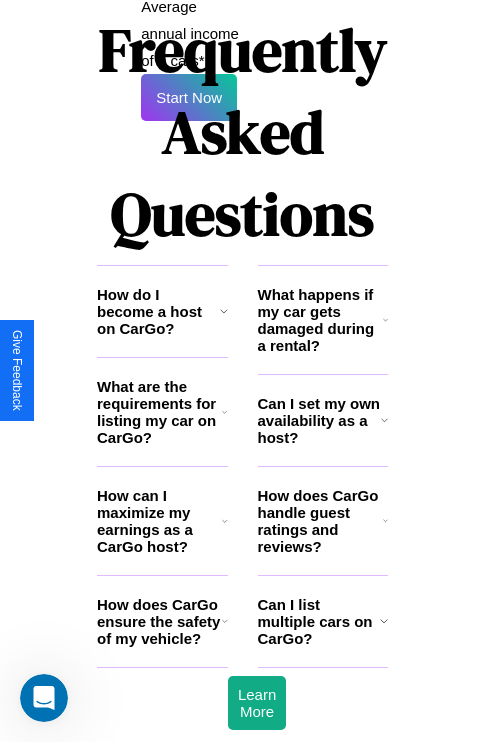 click on "Can I set my own availability as a host?" at bounding box center (319, 420) 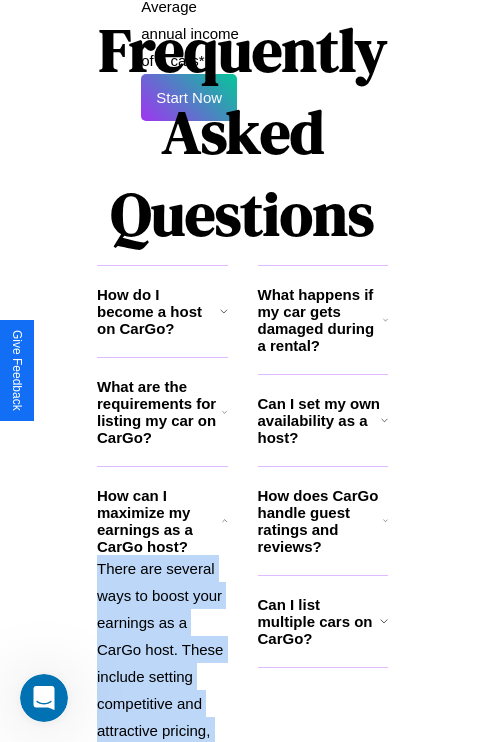 click on "There are several ways to boost your earnings as a CarGo host. These include setting competitive and attractive pricing, maintaining your car in good condition, offering additional amenities or services, and providing excellent customer service to earn positive reviews and repeat bookings." at bounding box center (162, 798) 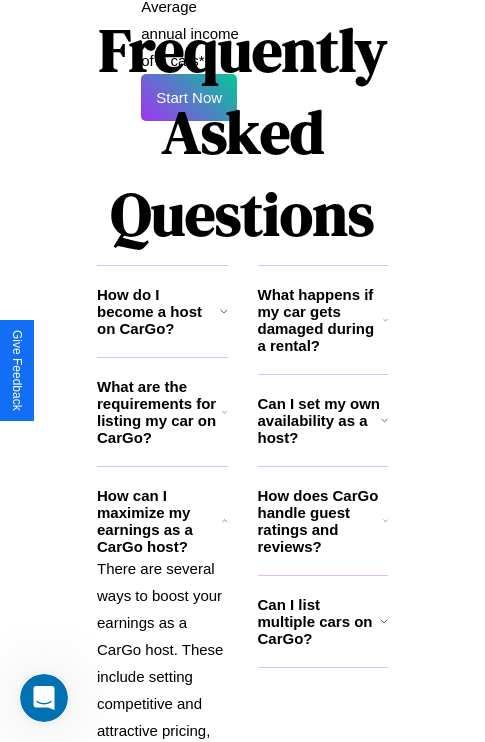 click 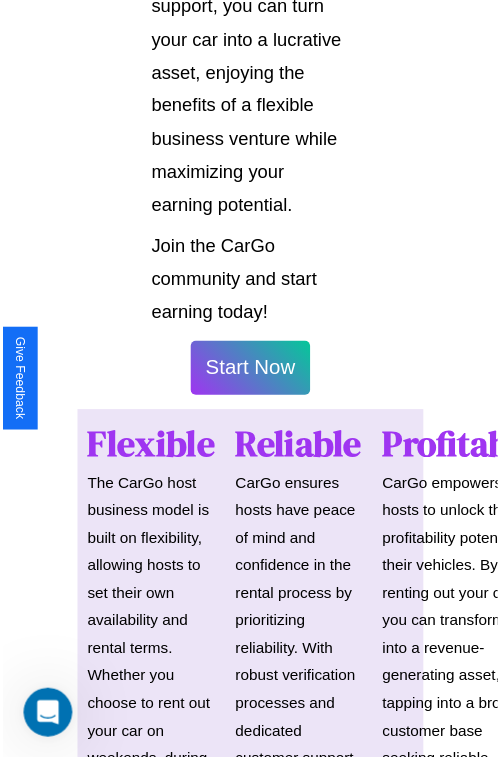 scroll, scrollTop: 1417, scrollLeft: 0, axis: vertical 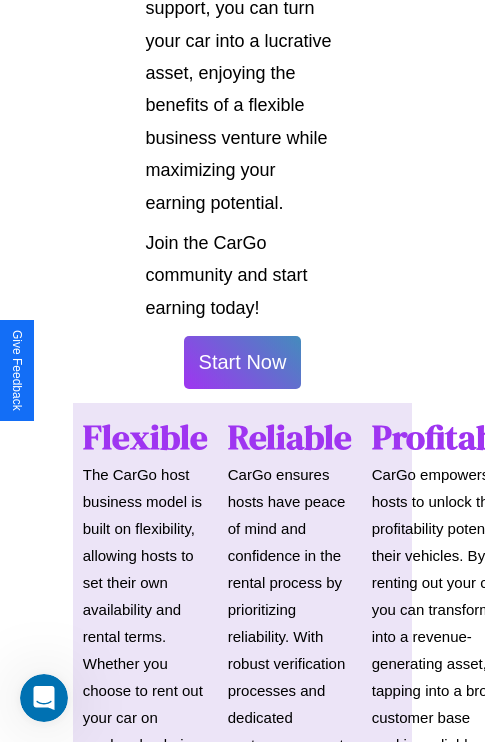 click on "Start Now" at bounding box center [243, 362] 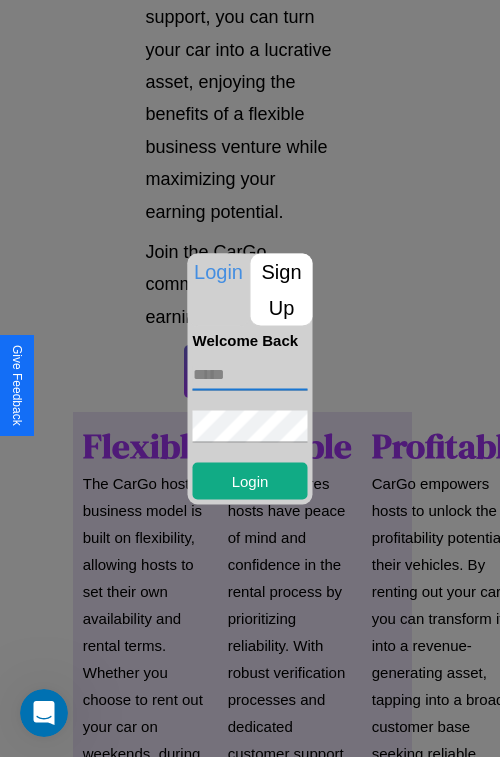 click at bounding box center [250, 374] 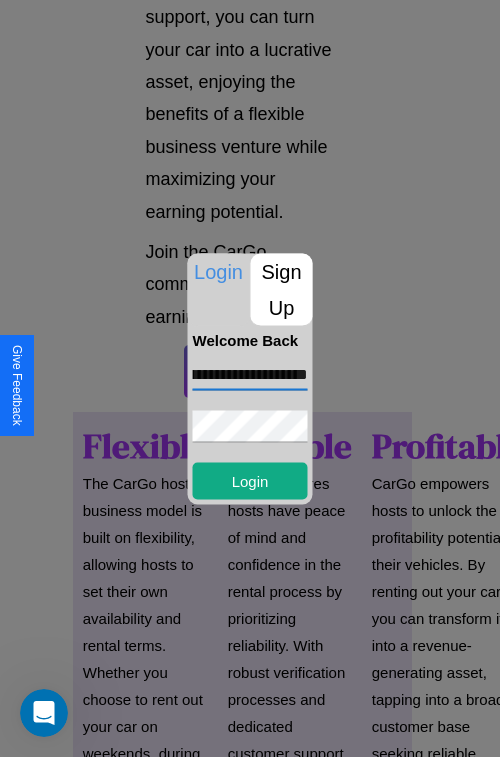 scroll, scrollTop: 0, scrollLeft: 58, axis: horizontal 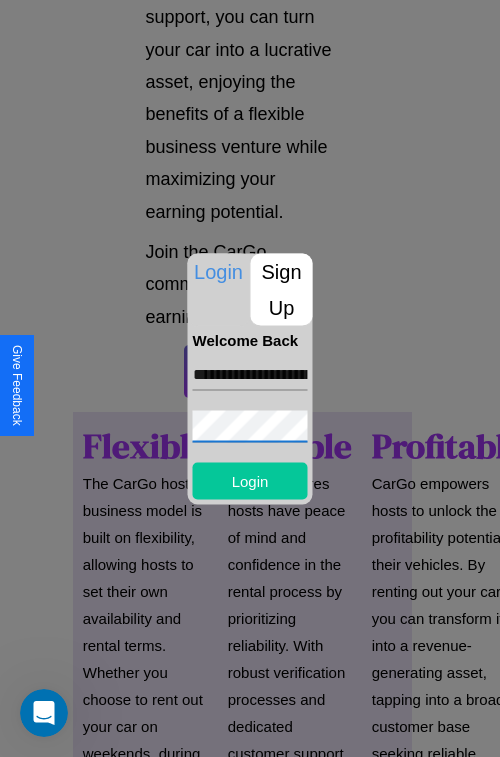 click on "Login" at bounding box center (250, 480) 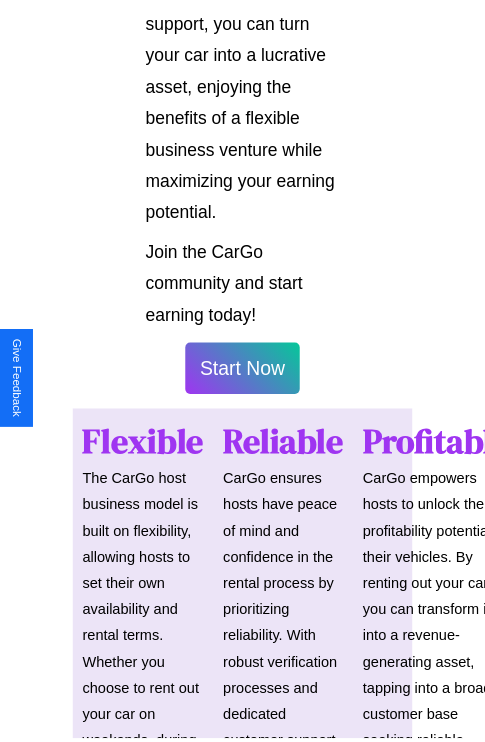 scroll, scrollTop: 1419, scrollLeft: 0, axis: vertical 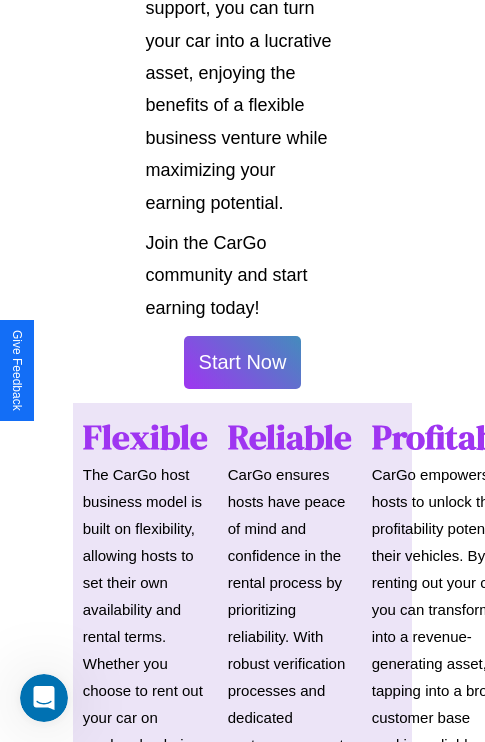 click on "Start Now" at bounding box center [243, 362] 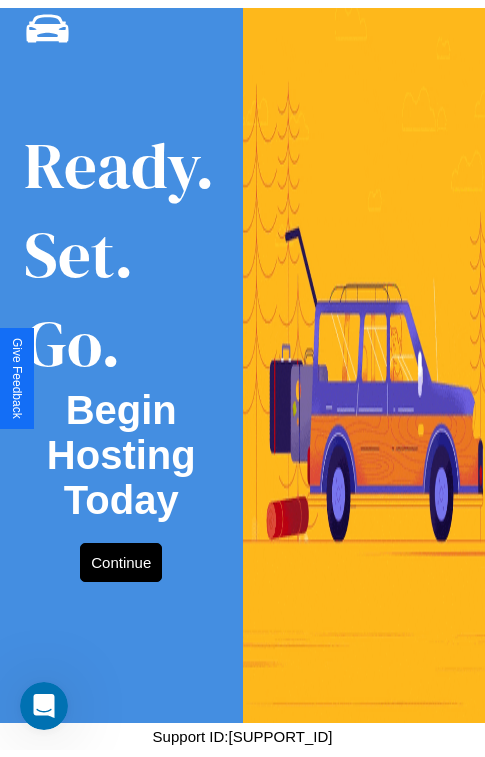 scroll, scrollTop: 0, scrollLeft: 0, axis: both 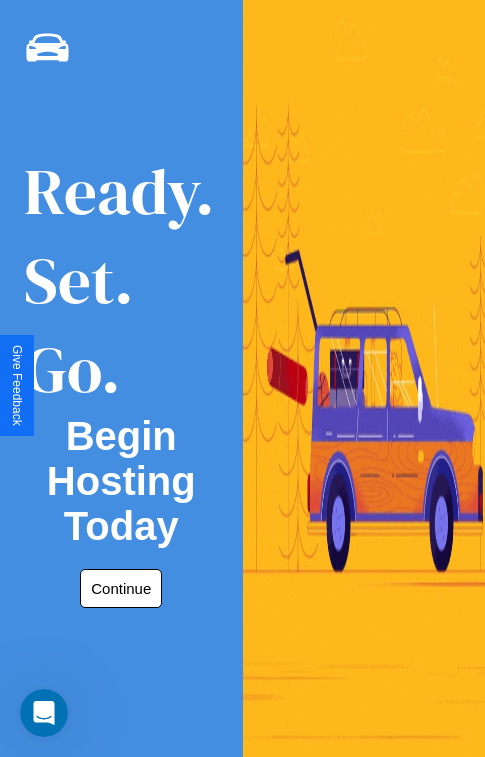click on "Continue" at bounding box center (121, 588) 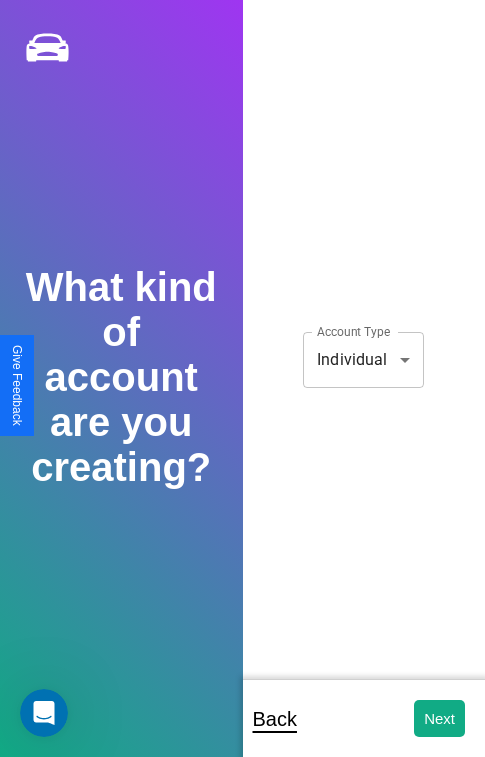 click on "**********" at bounding box center [242, 392] 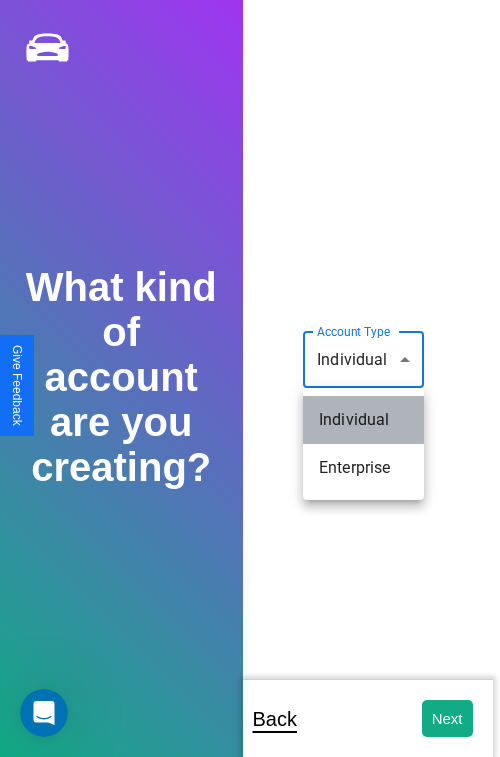 click on "Individual" at bounding box center [363, 420] 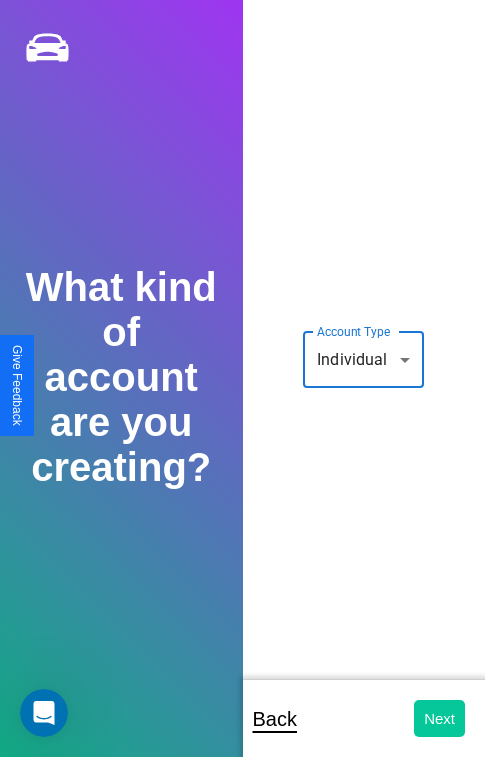 click on "Next" at bounding box center [439, 718] 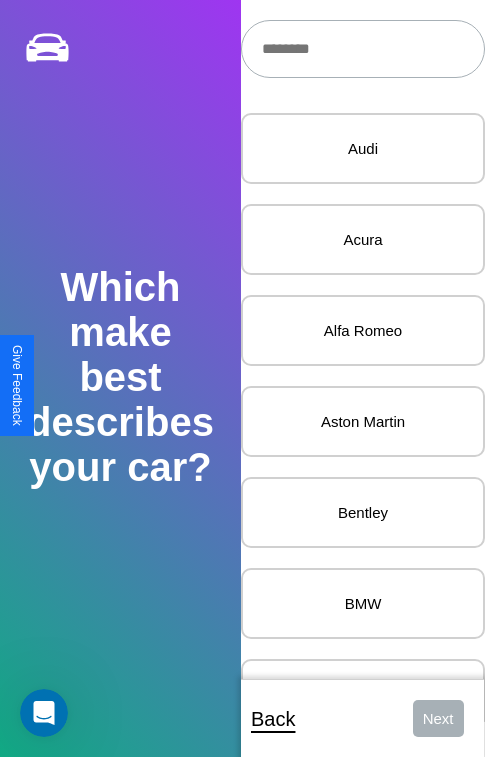 scroll, scrollTop: 27, scrollLeft: 0, axis: vertical 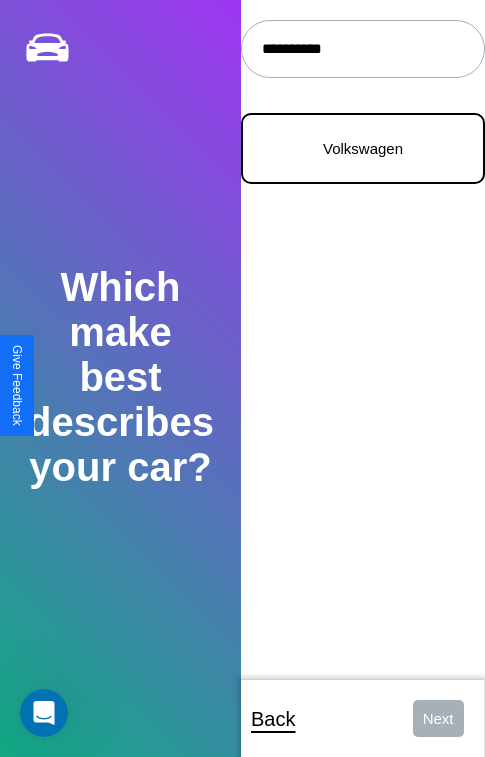 type on "**********" 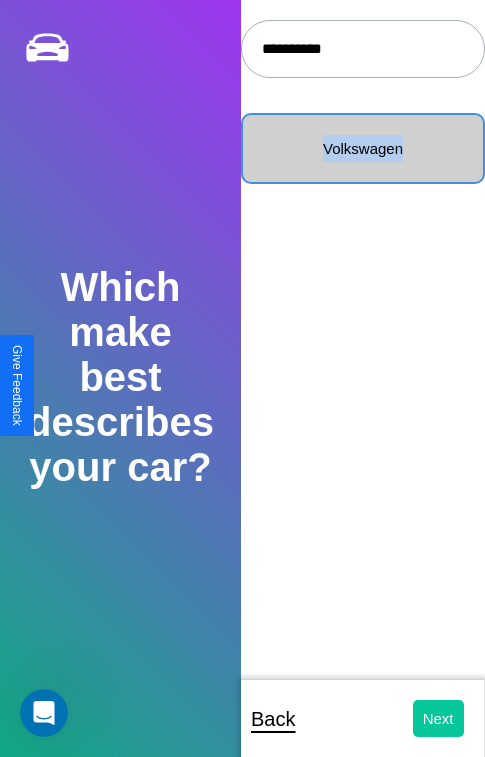 click on "Next" at bounding box center (438, 718) 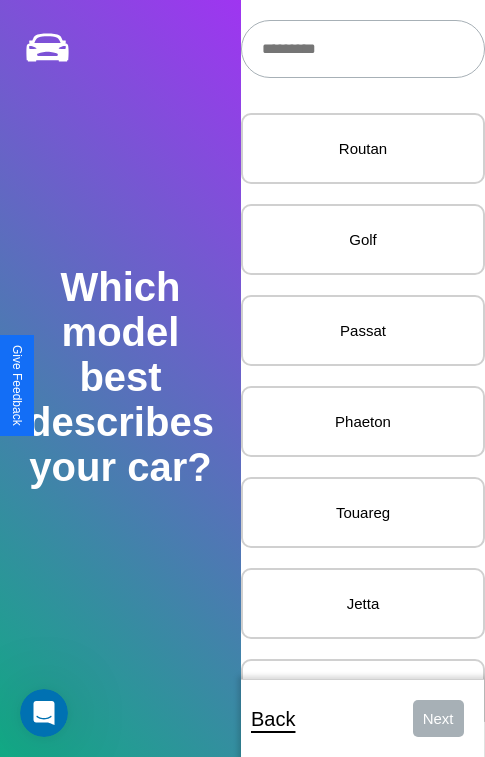 scroll, scrollTop: 27, scrollLeft: 0, axis: vertical 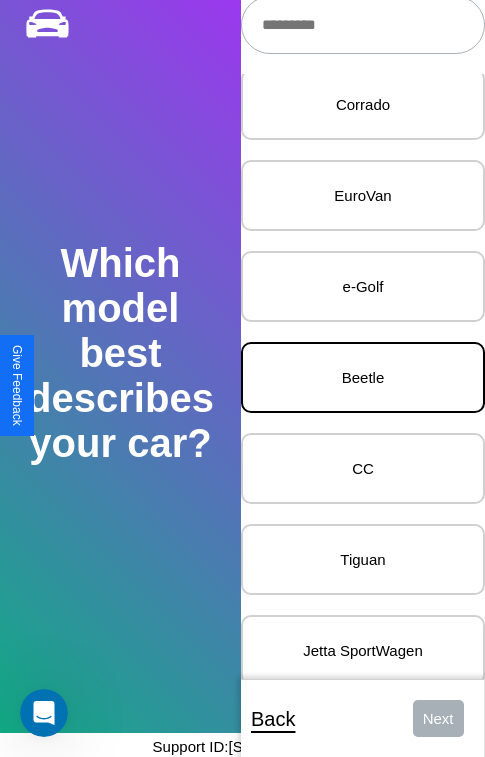 click on "Beetle" at bounding box center [363, 377] 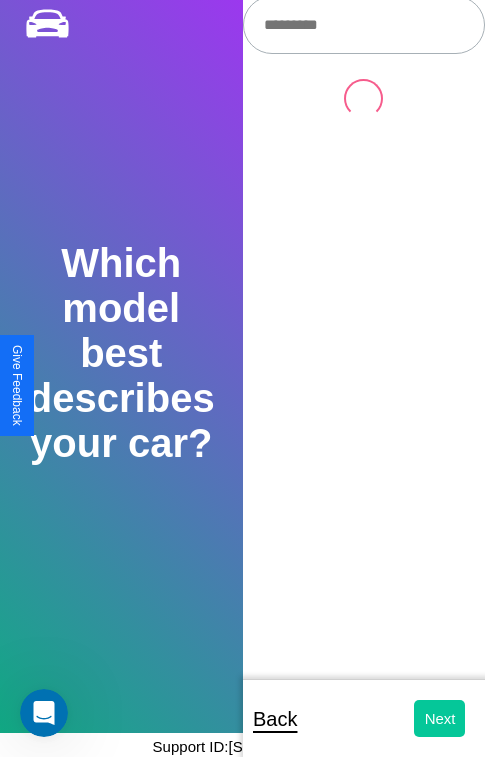 scroll, scrollTop: 0, scrollLeft: 0, axis: both 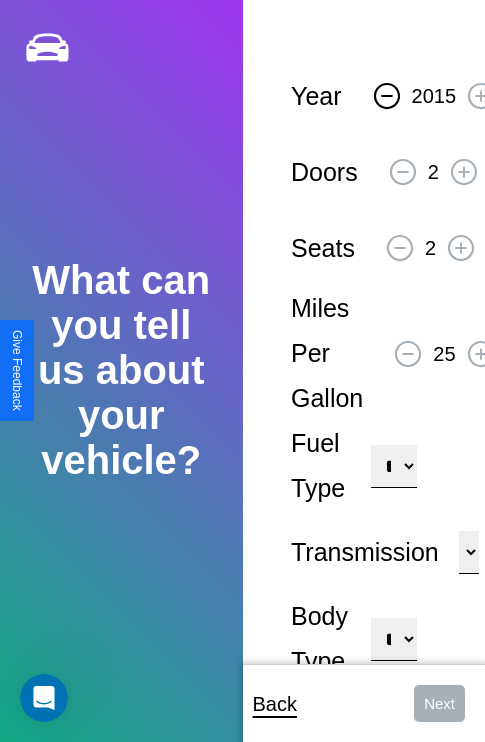 click 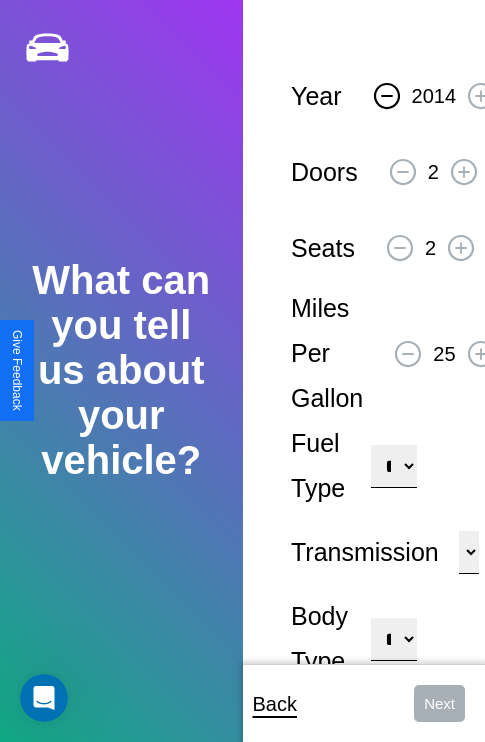 click 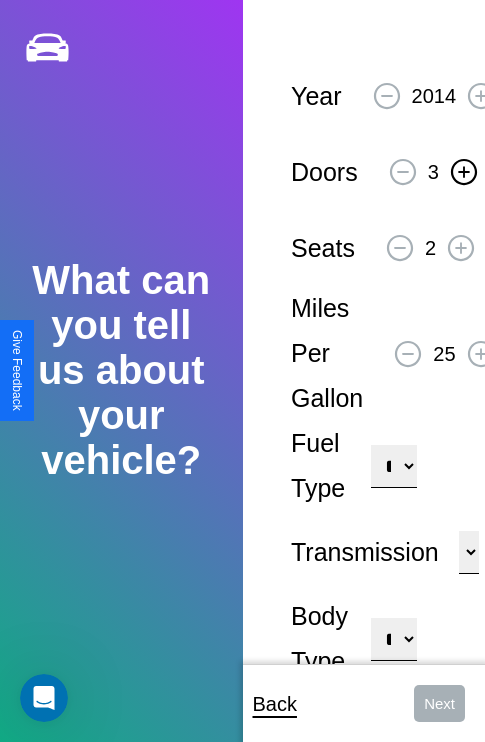 click 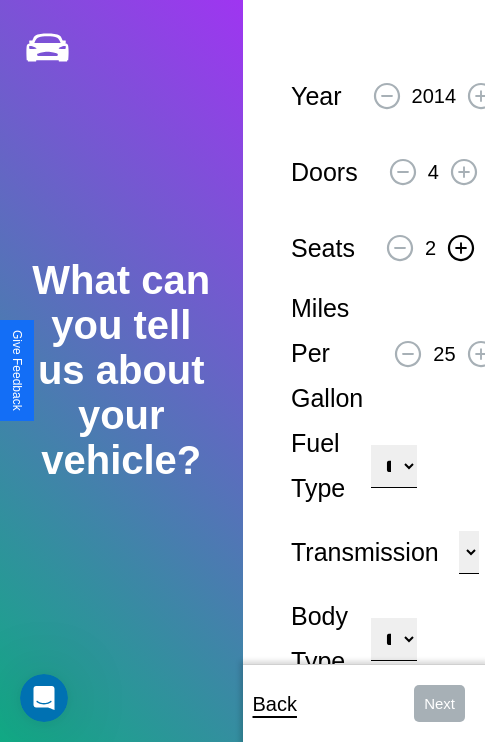 click 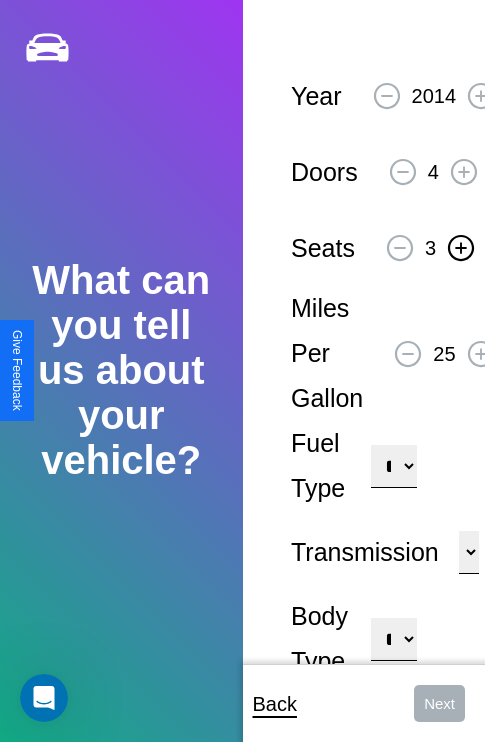 click 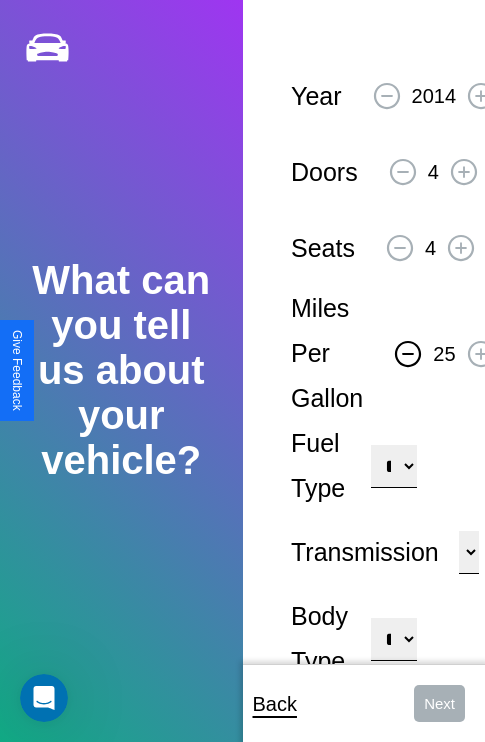 click 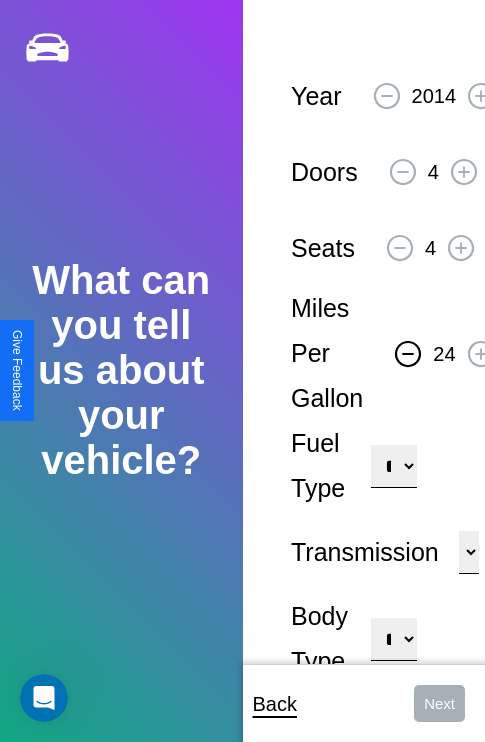 click 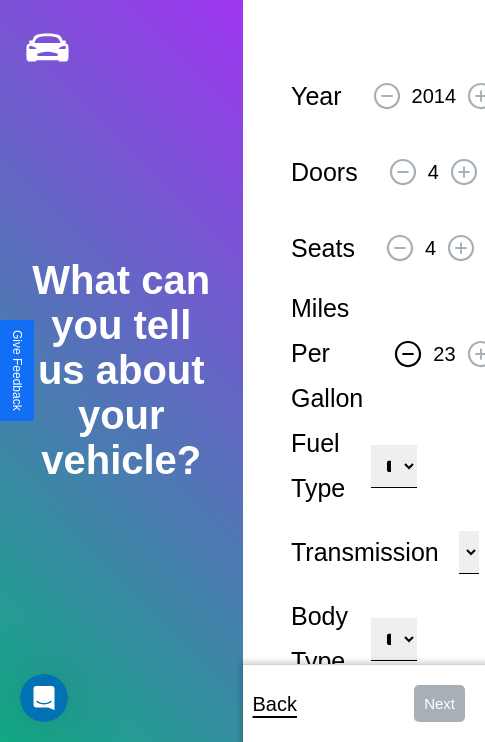 click 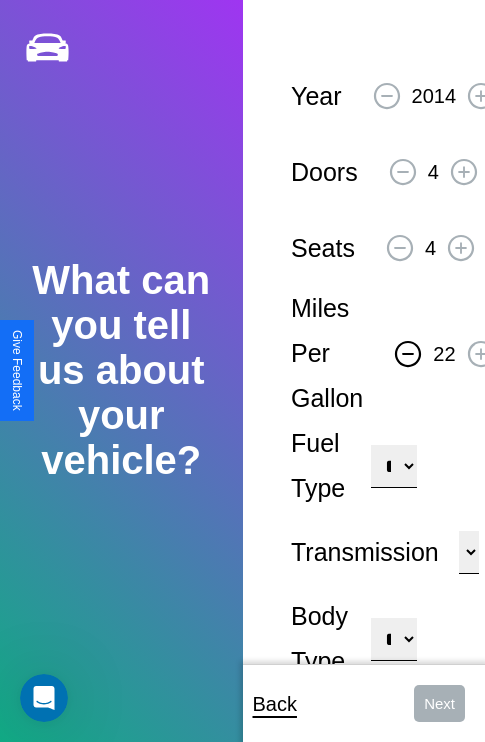 click 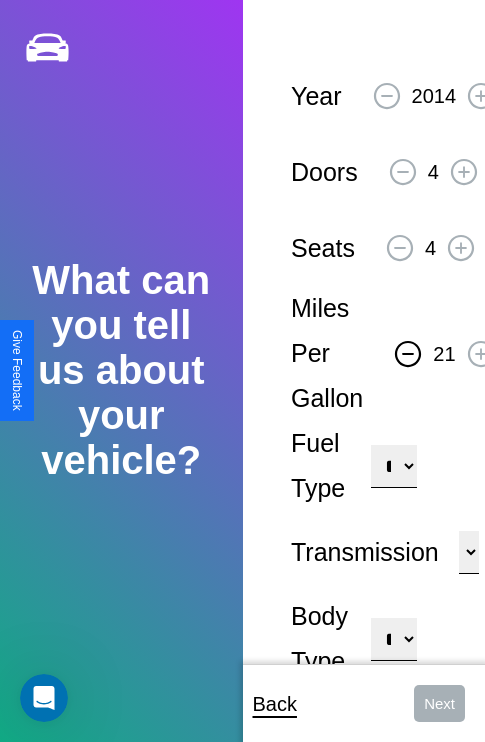 click 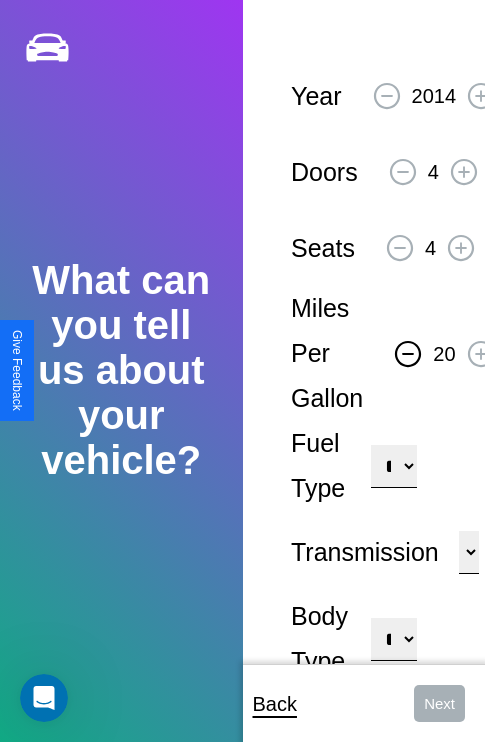 click on "**********" at bounding box center [393, 466] 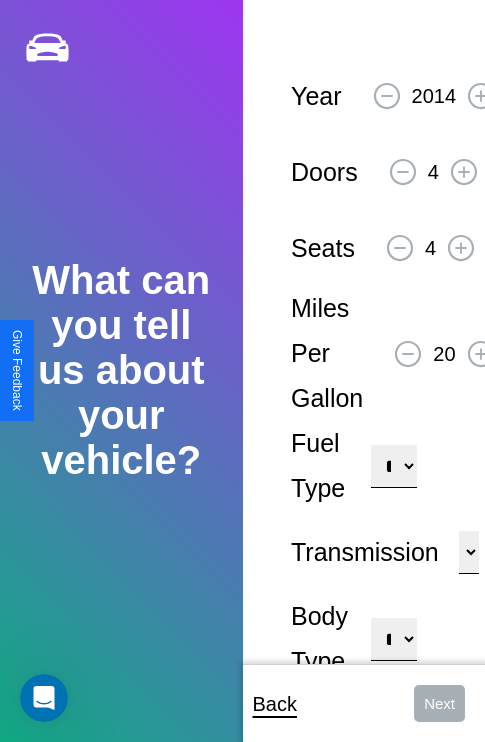select on "******" 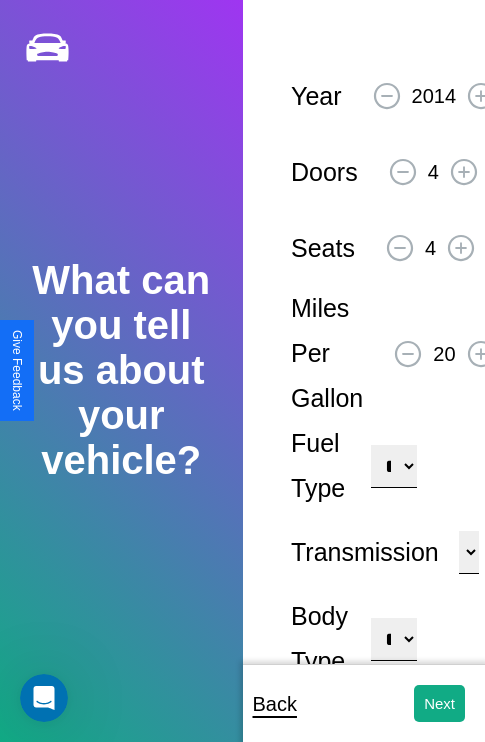 click on "**********" at bounding box center [393, 639] 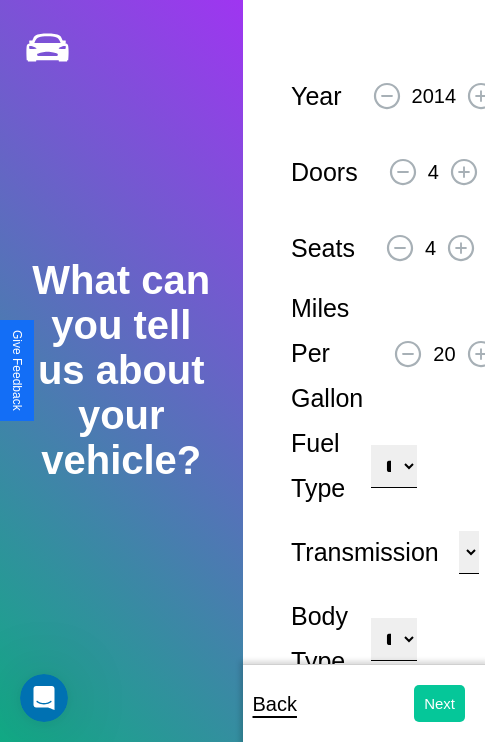 click on "Next" at bounding box center [439, 703] 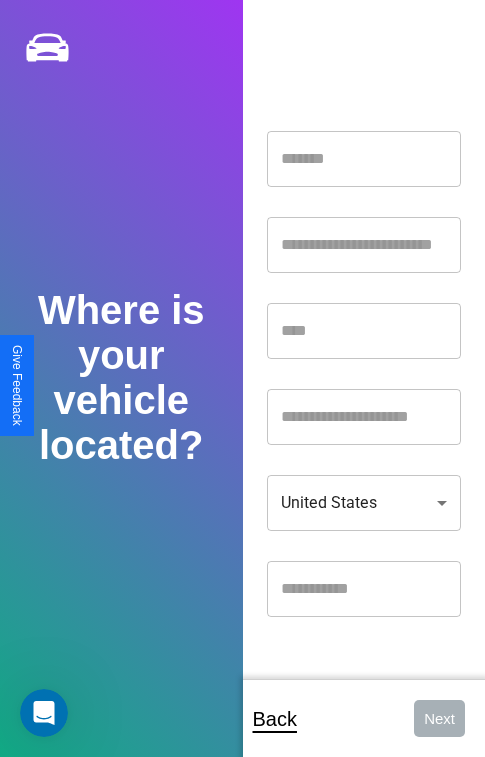 click at bounding box center [364, 159] 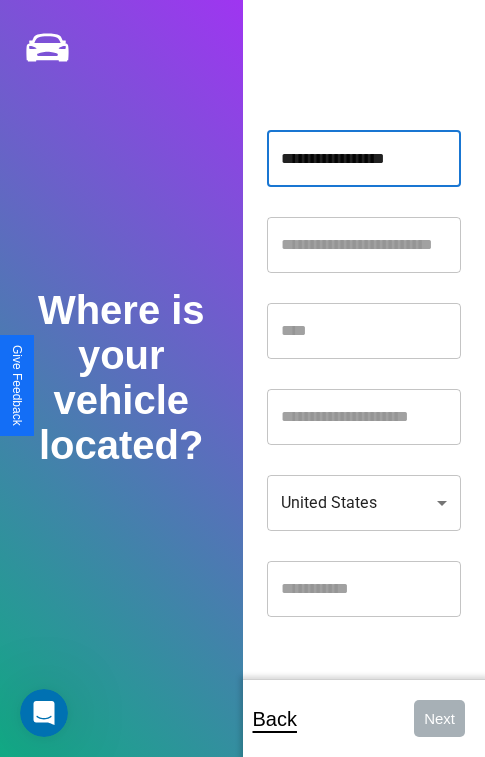 type on "**********" 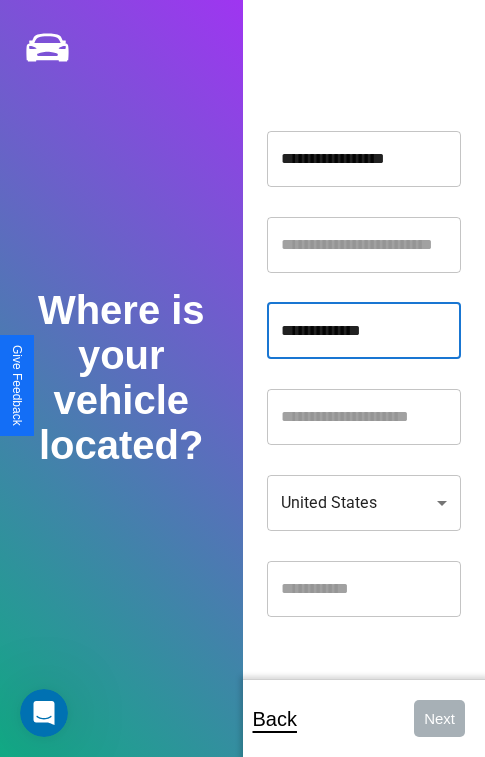 type on "**********" 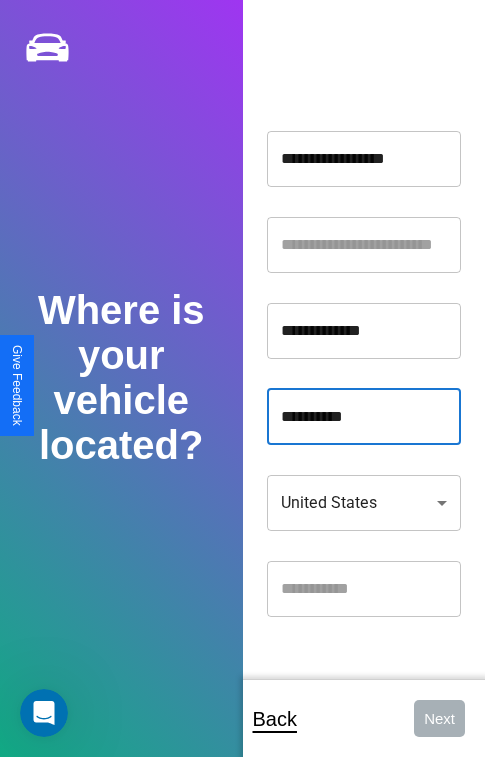 type on "**********" 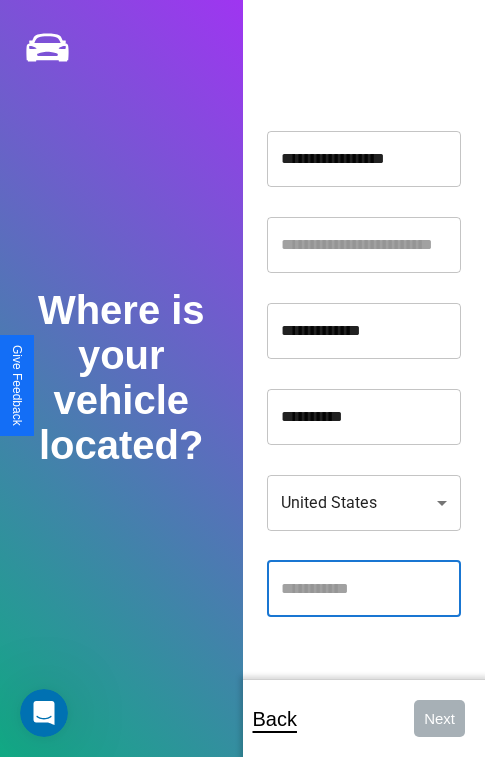 click at bounding box center [364, 589] 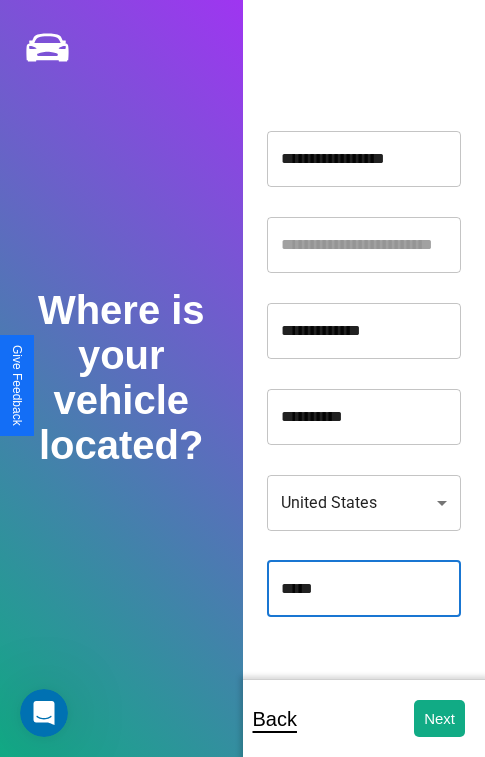 type on "*****" 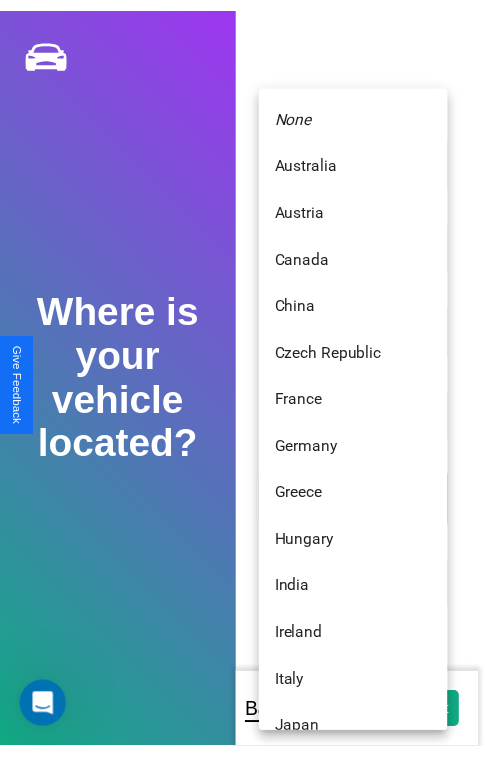 scroll, scrollTop: 459, scrollLeft: 0, axis: vertical 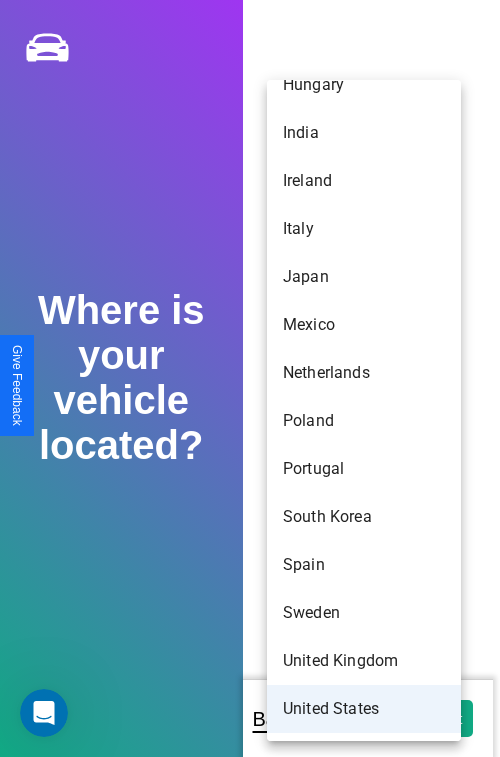 click on "United States" at bounding box center [364, 709] 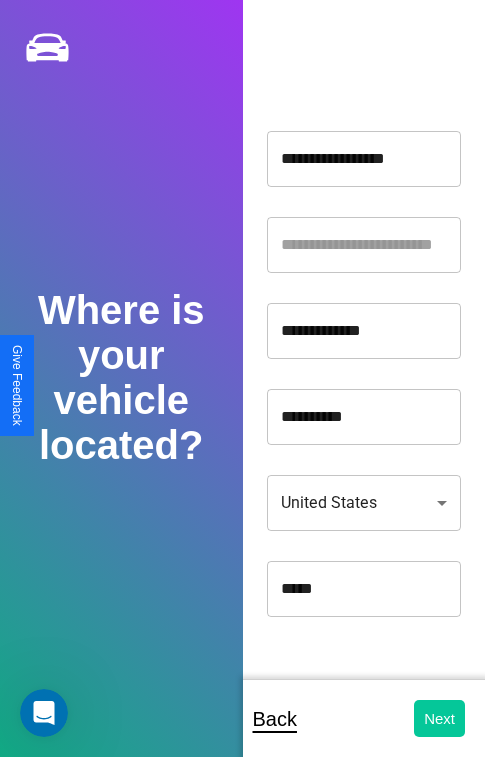 click on "Next" at bounding box center [439, 718] 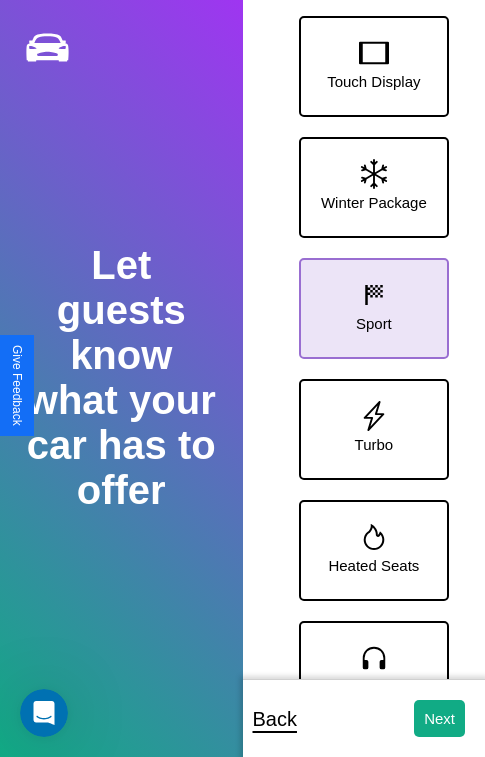 click 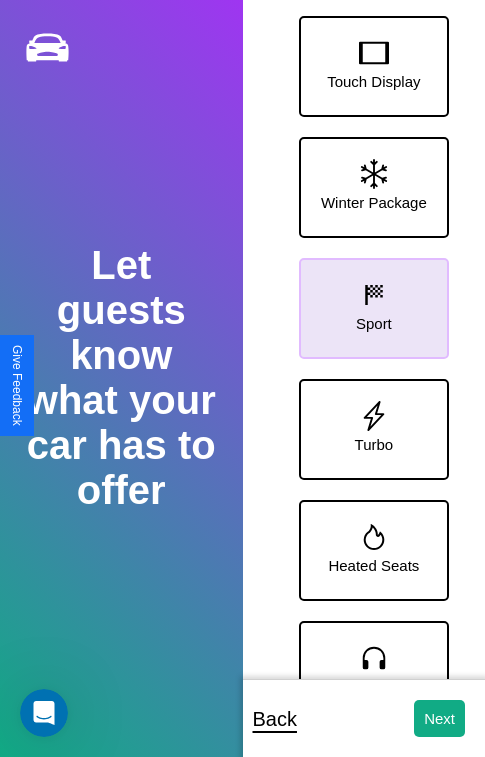 click 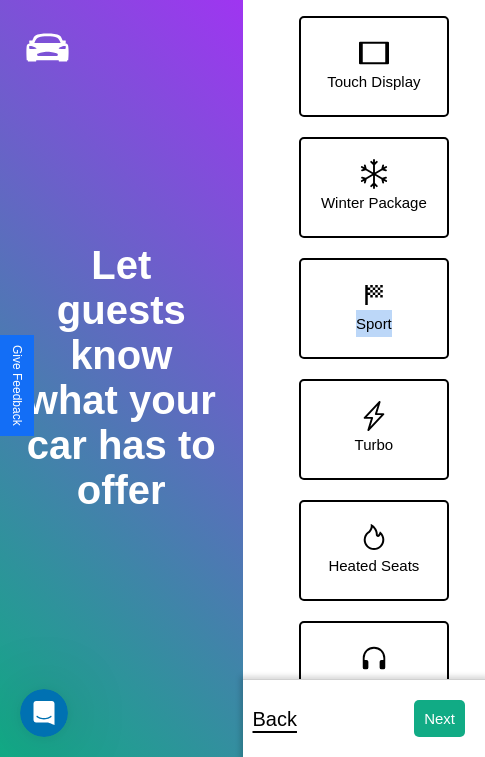 scroll, scrollTop: 370, scrollLeft: 0, axis: vertical 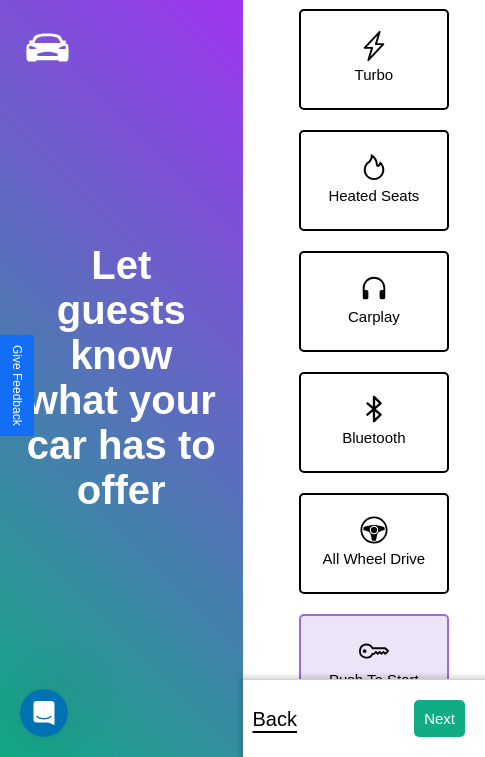 click 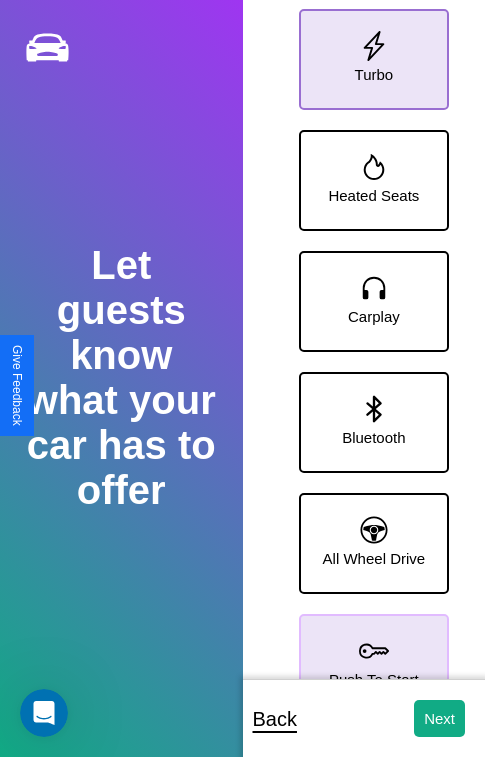 click 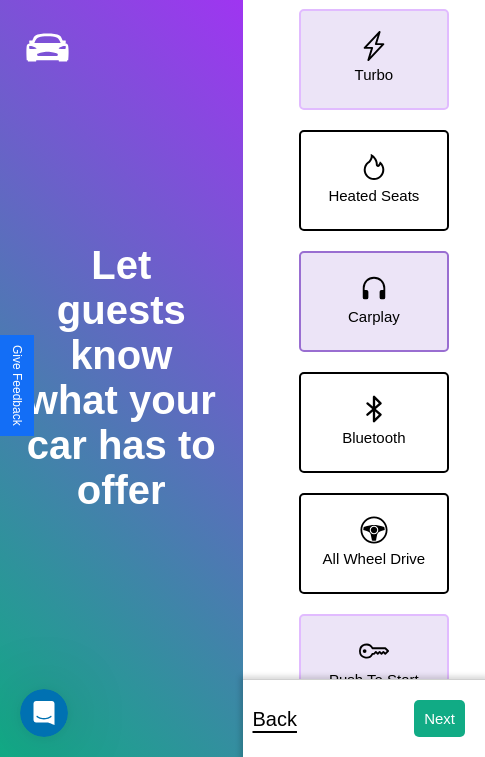 click 